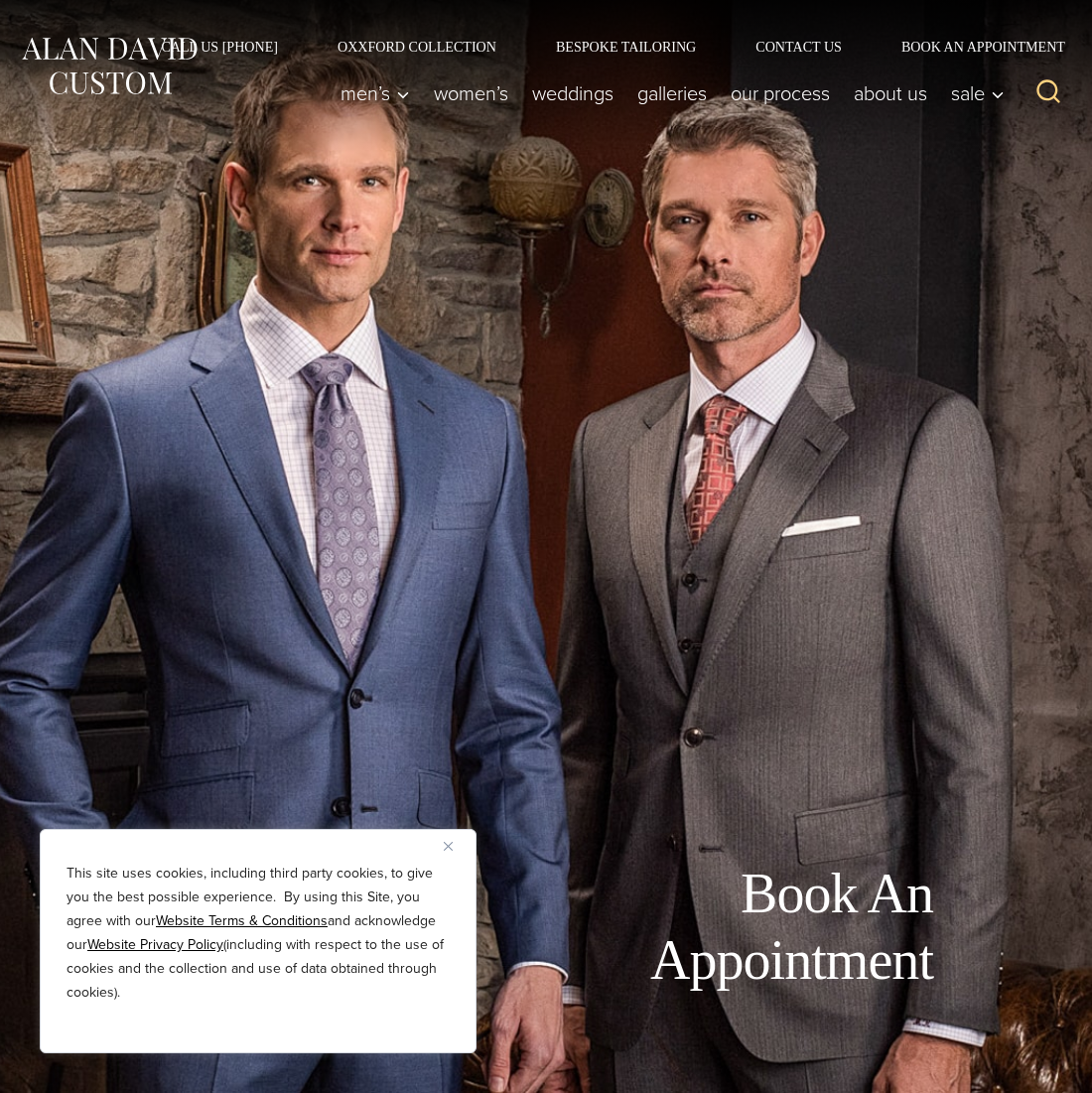 scroll, scrollTop: 0, scrollLeft: 0, axis: both 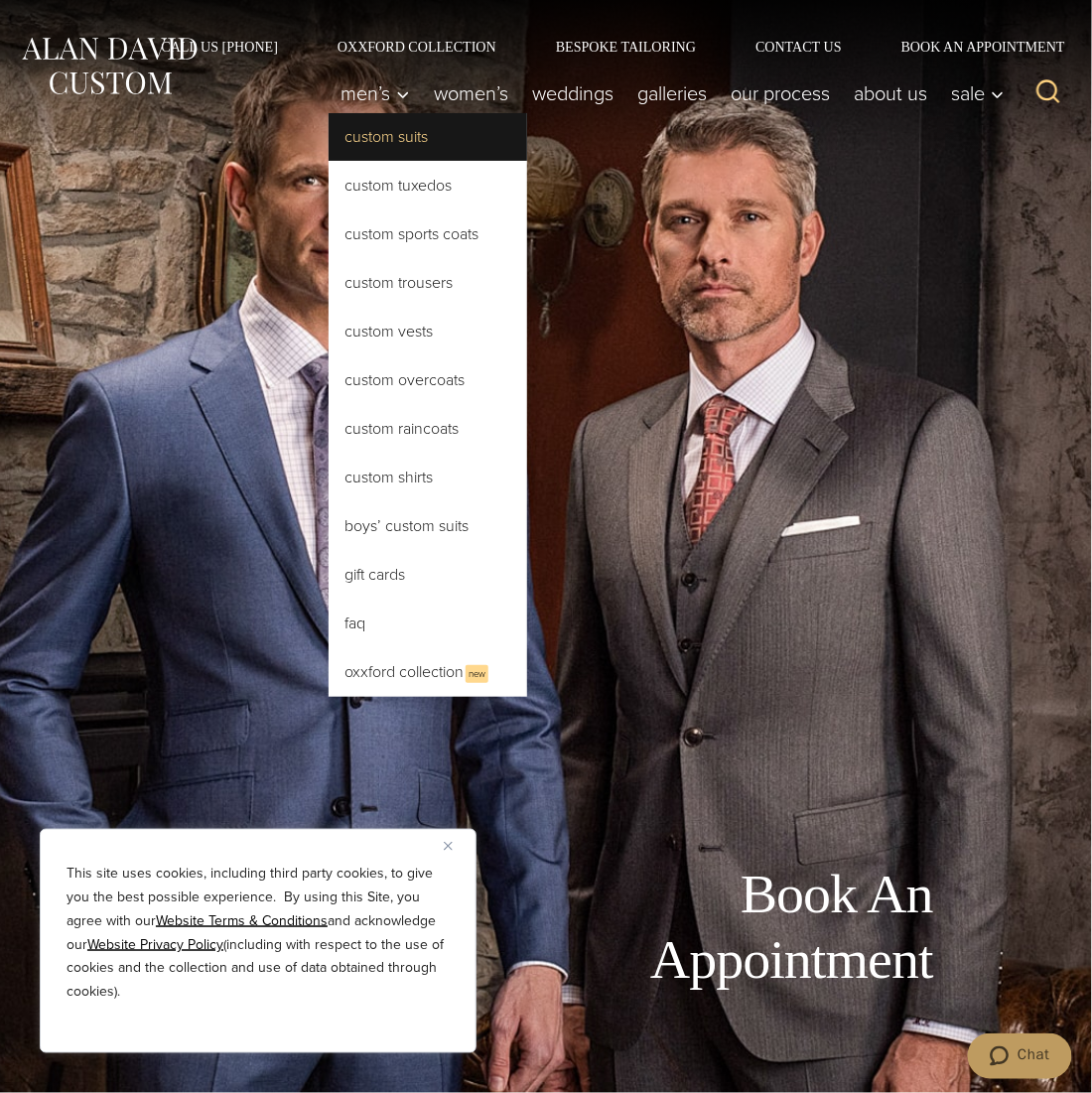 click on "Custom Suits" at bounding box center [428, 137] 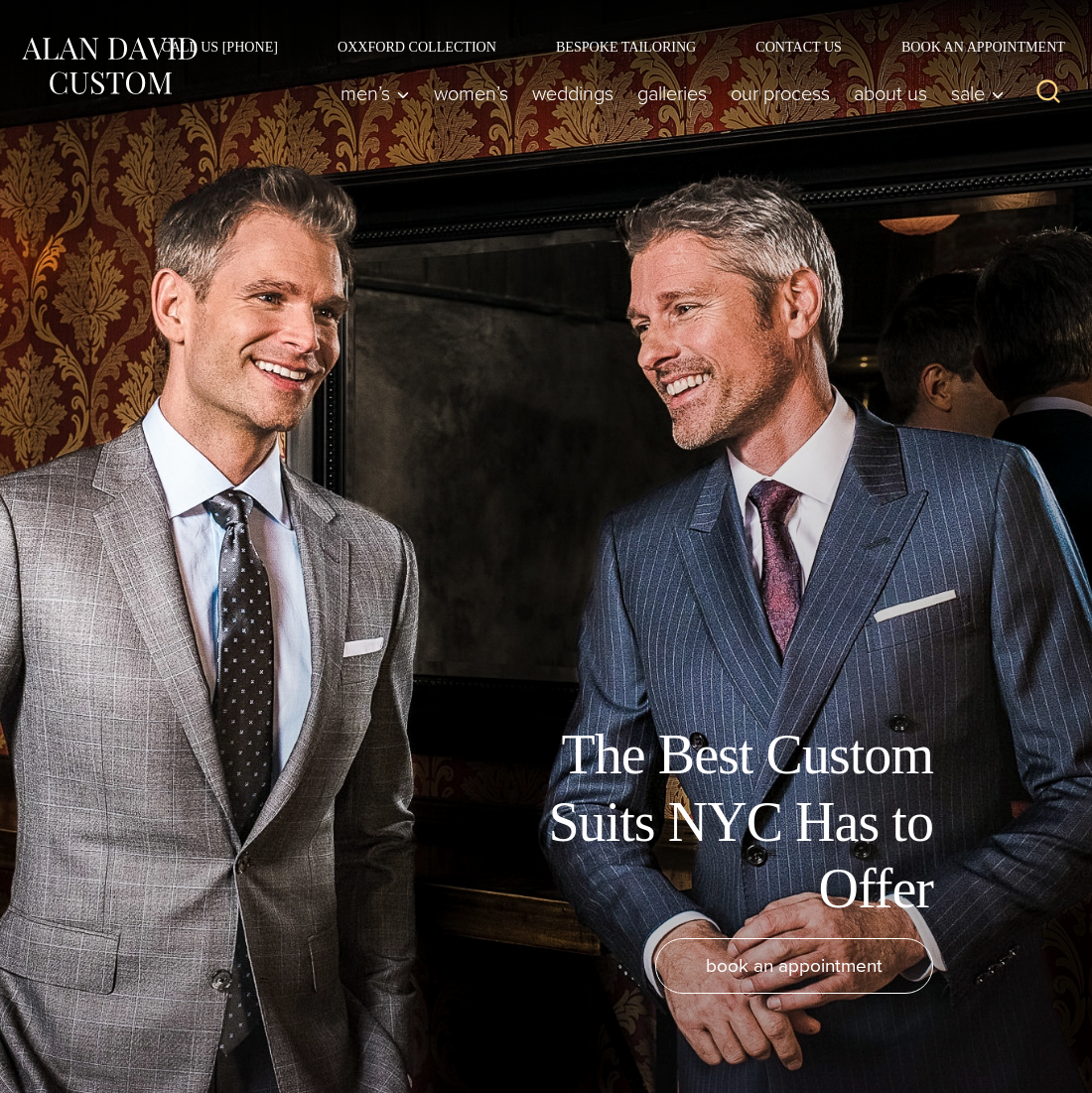 scroll, scrollTop: 0, scrollLeft: 0, axis: both 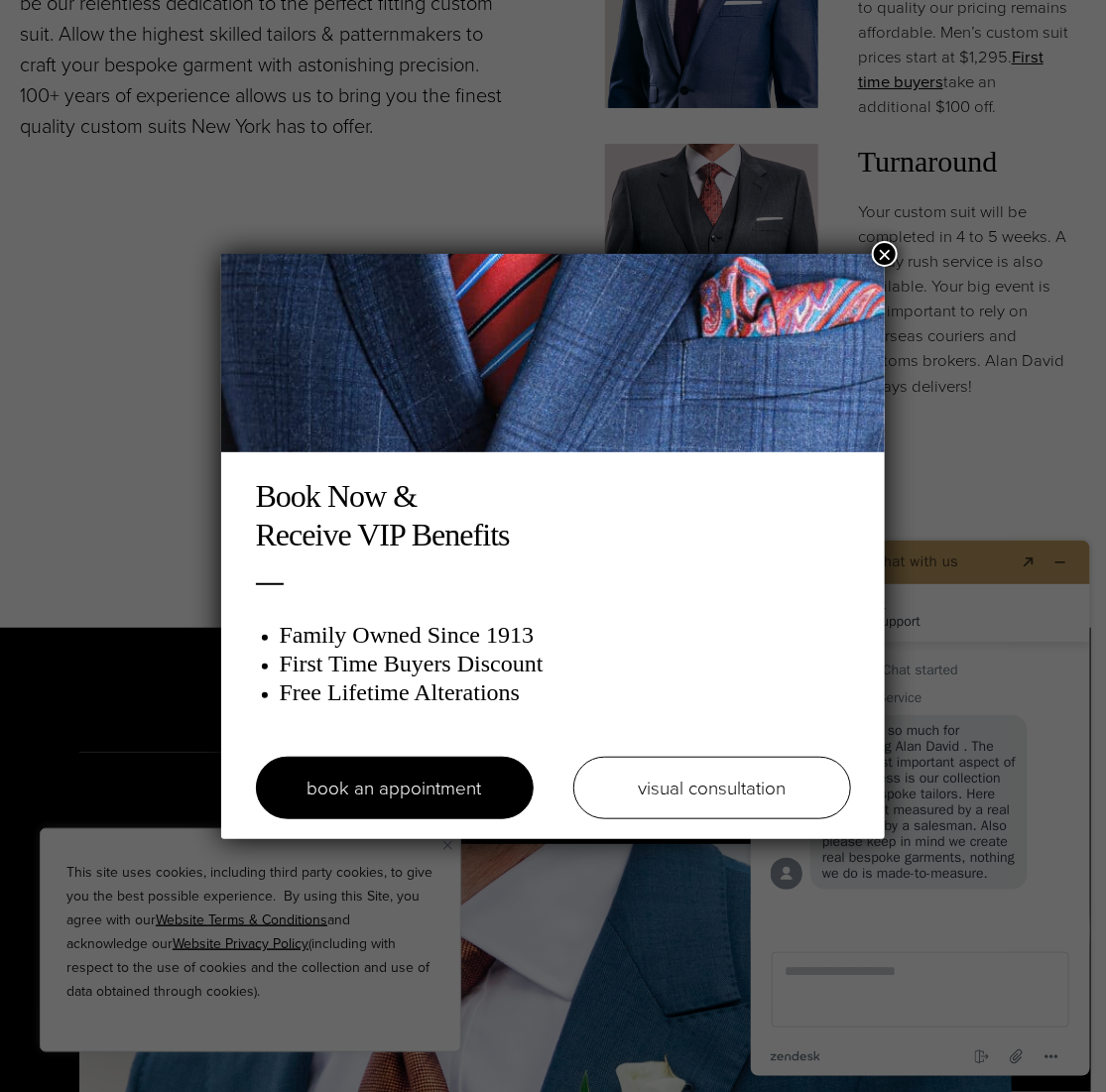 click on "×" at bounding box center (885, 254) 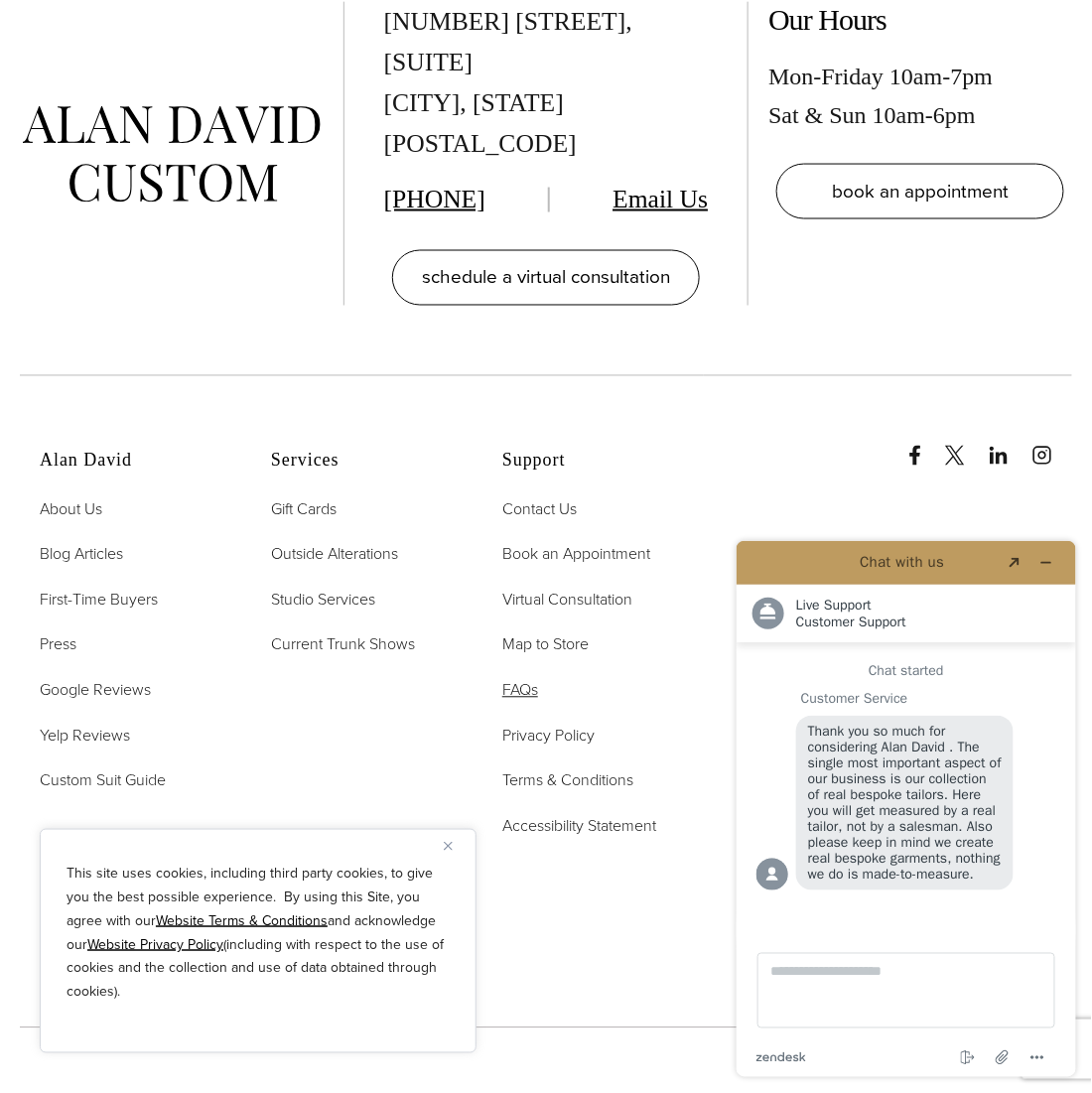 scroll, scrollTop: 12350, scrollLeft: 0, axis: vertical 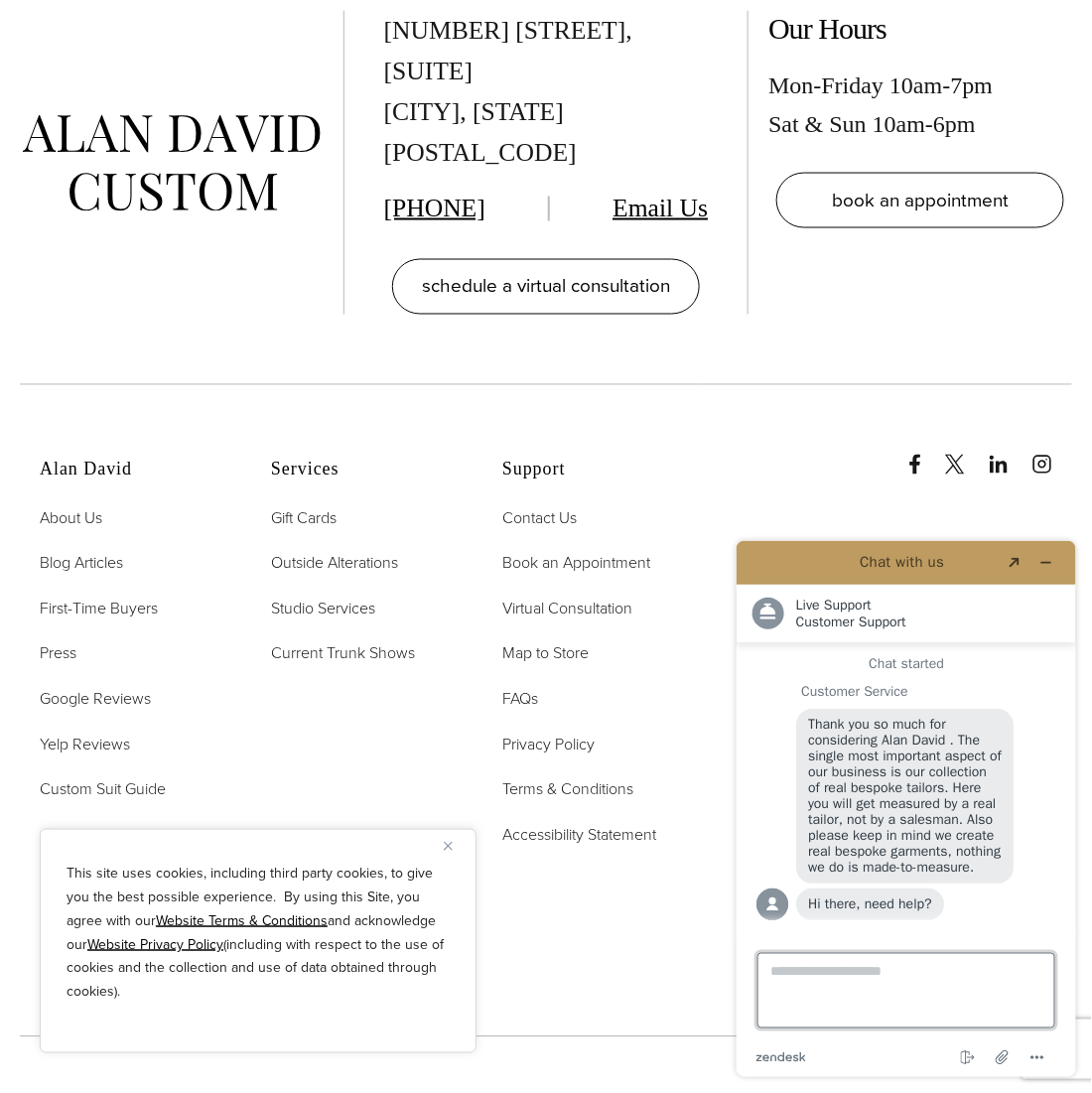 click on "Type a message here..." at bounding box center [905, 990] 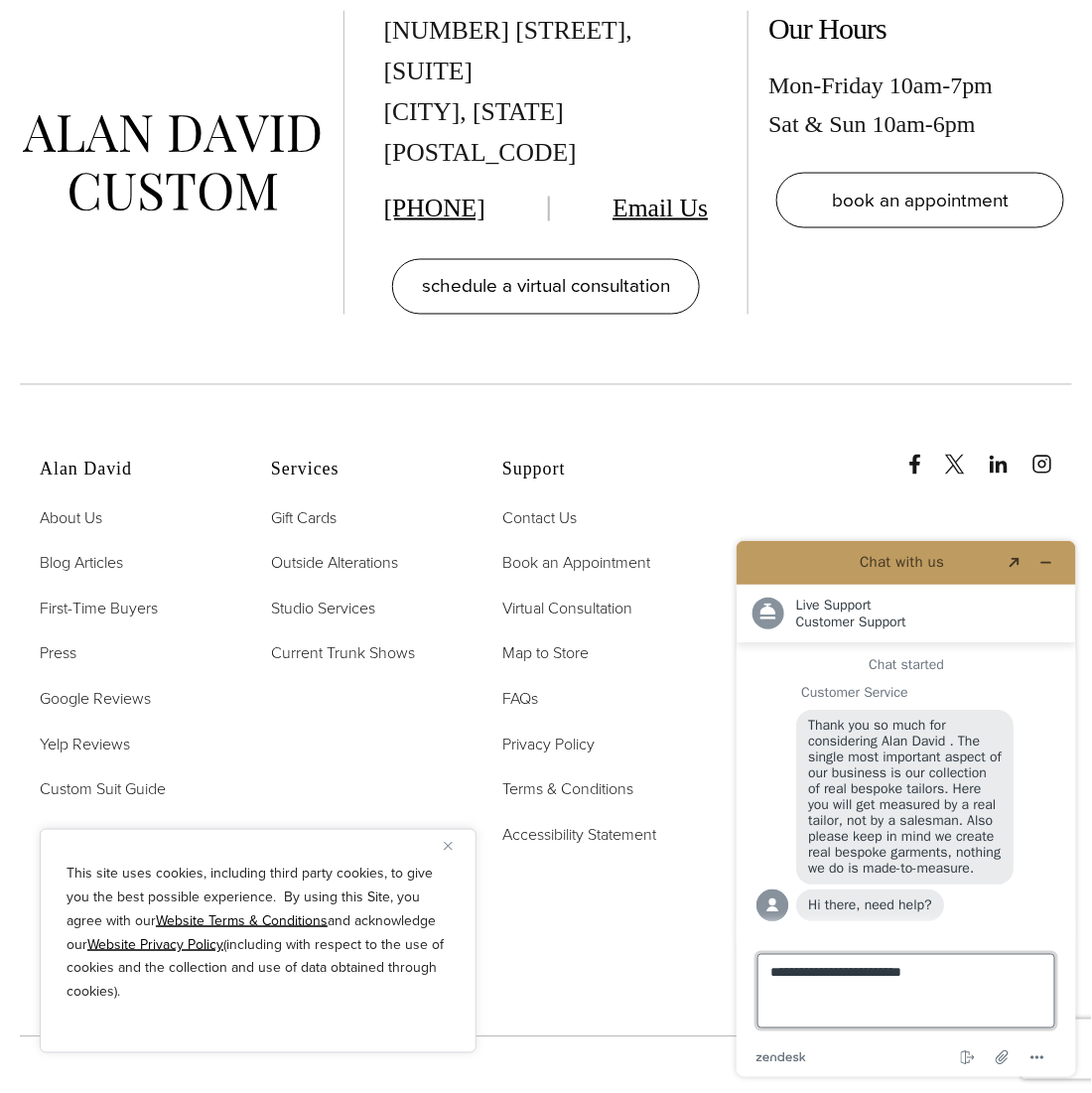click on "**********" at bounding box center (905, 990) 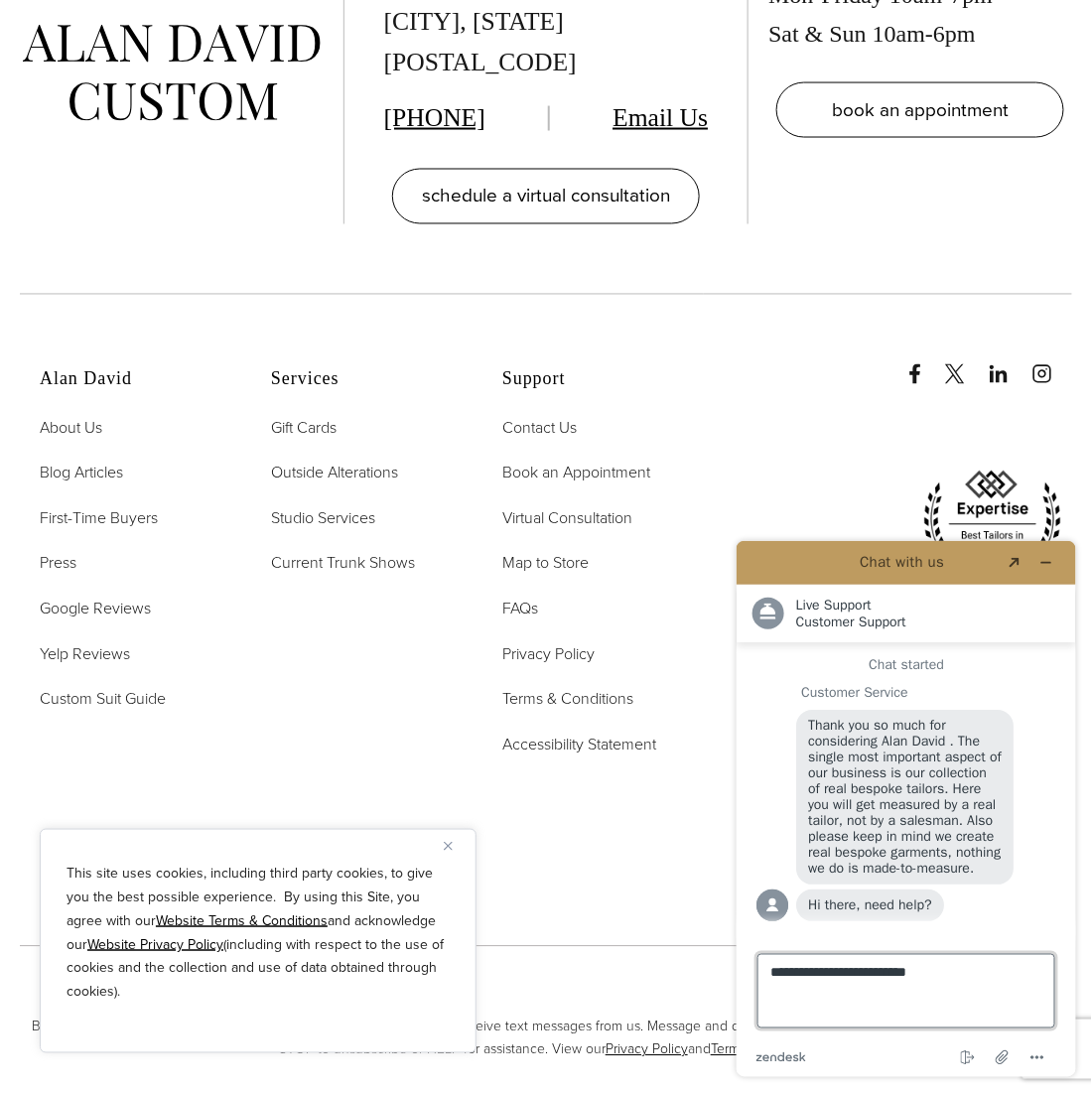 scroll, scrollTop: 12350, scrollLeft: 0, axis: vertical 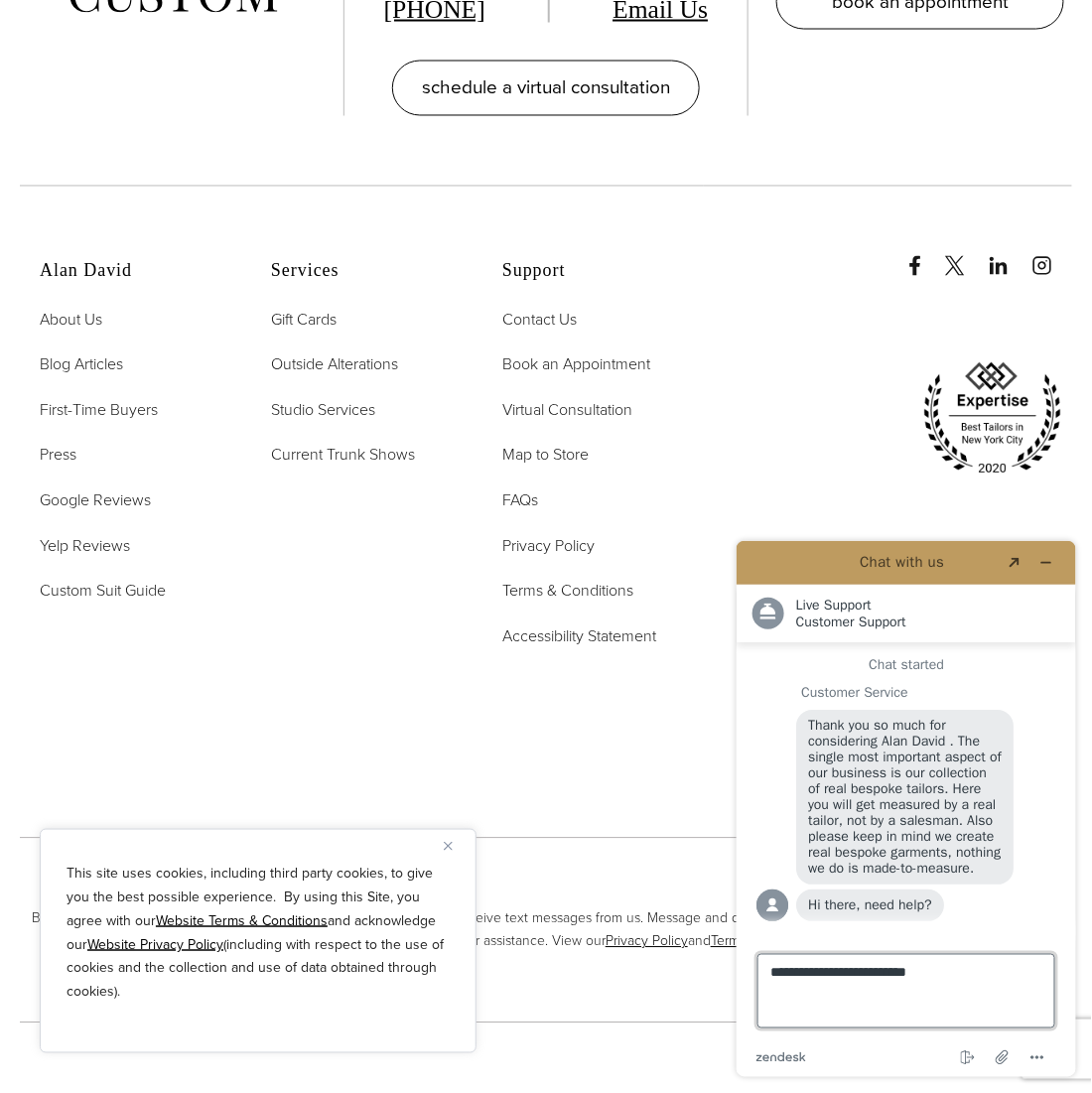 click on "**********" at bounding box center (905, 990) 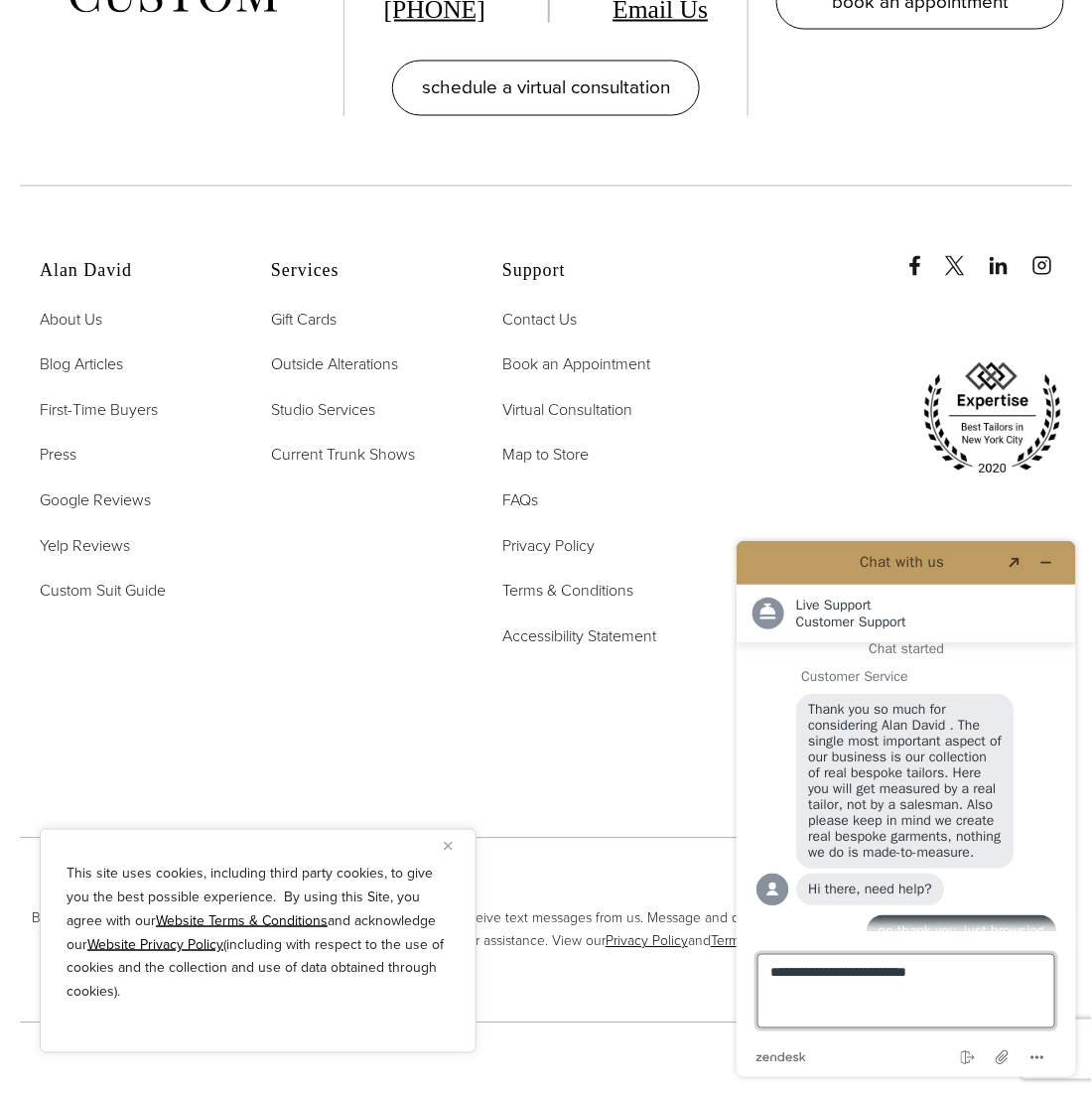 type 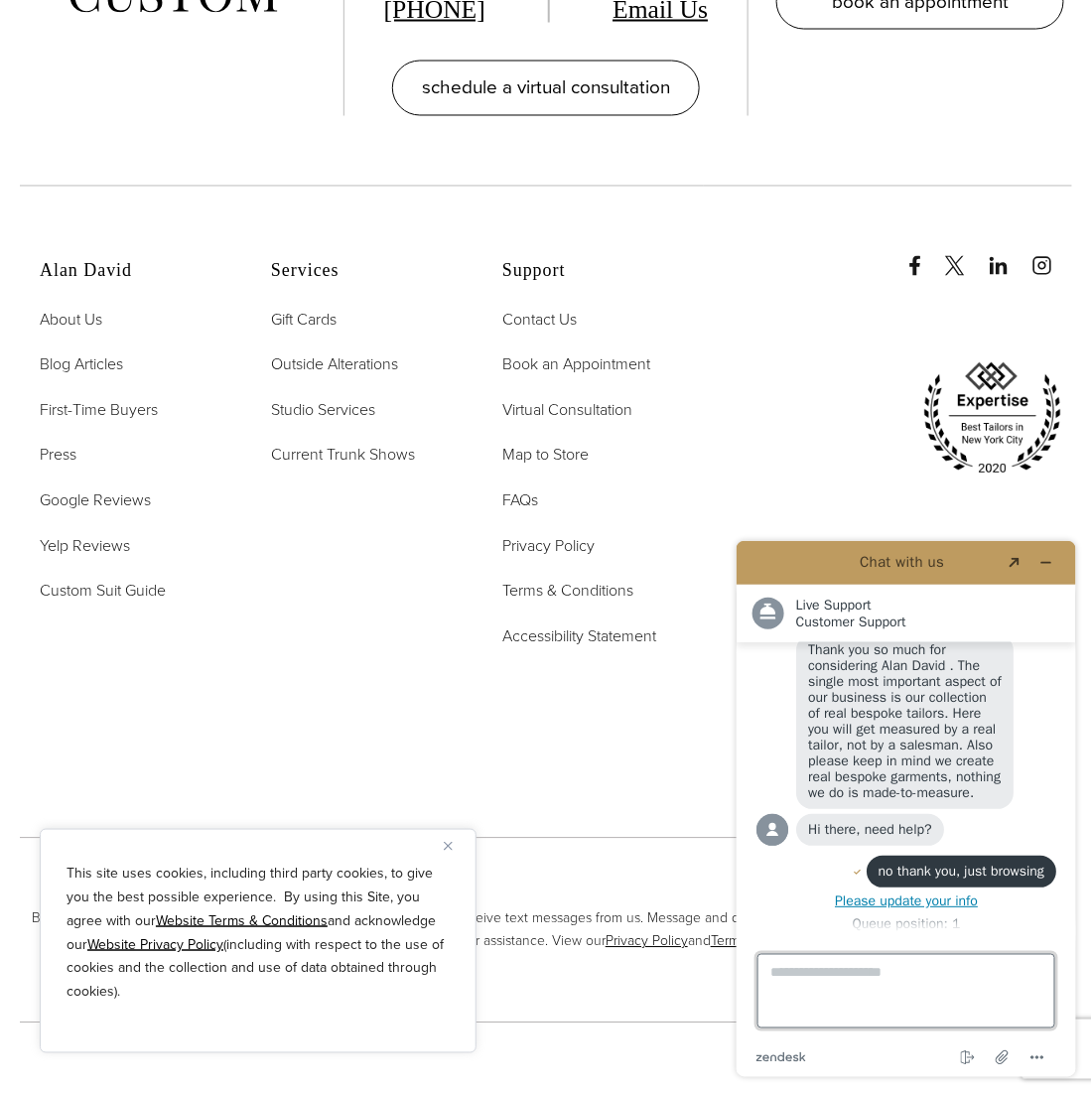 scroll, scrollTop: 110, scrollLeft: 0, axis: vertical 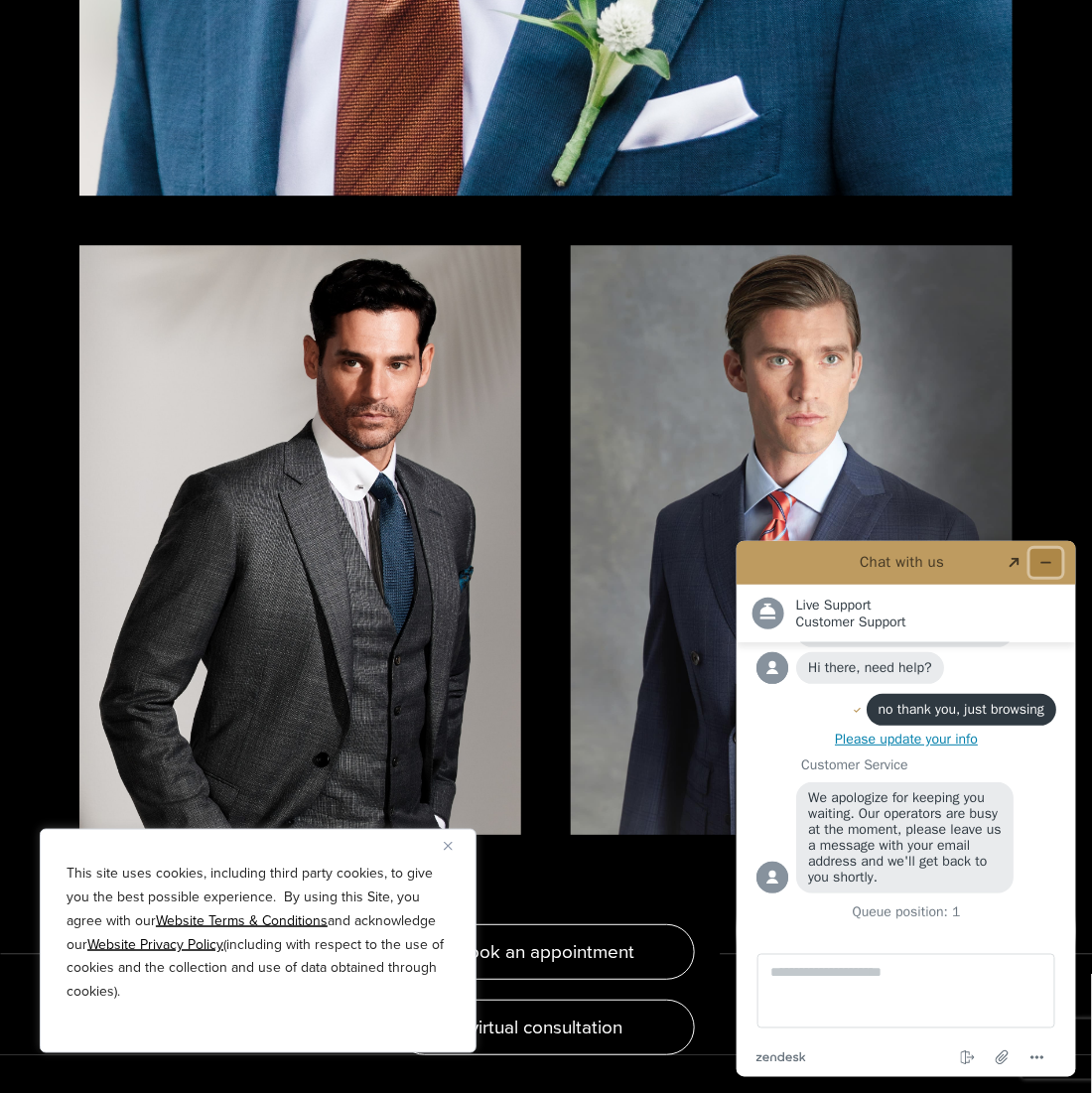 click 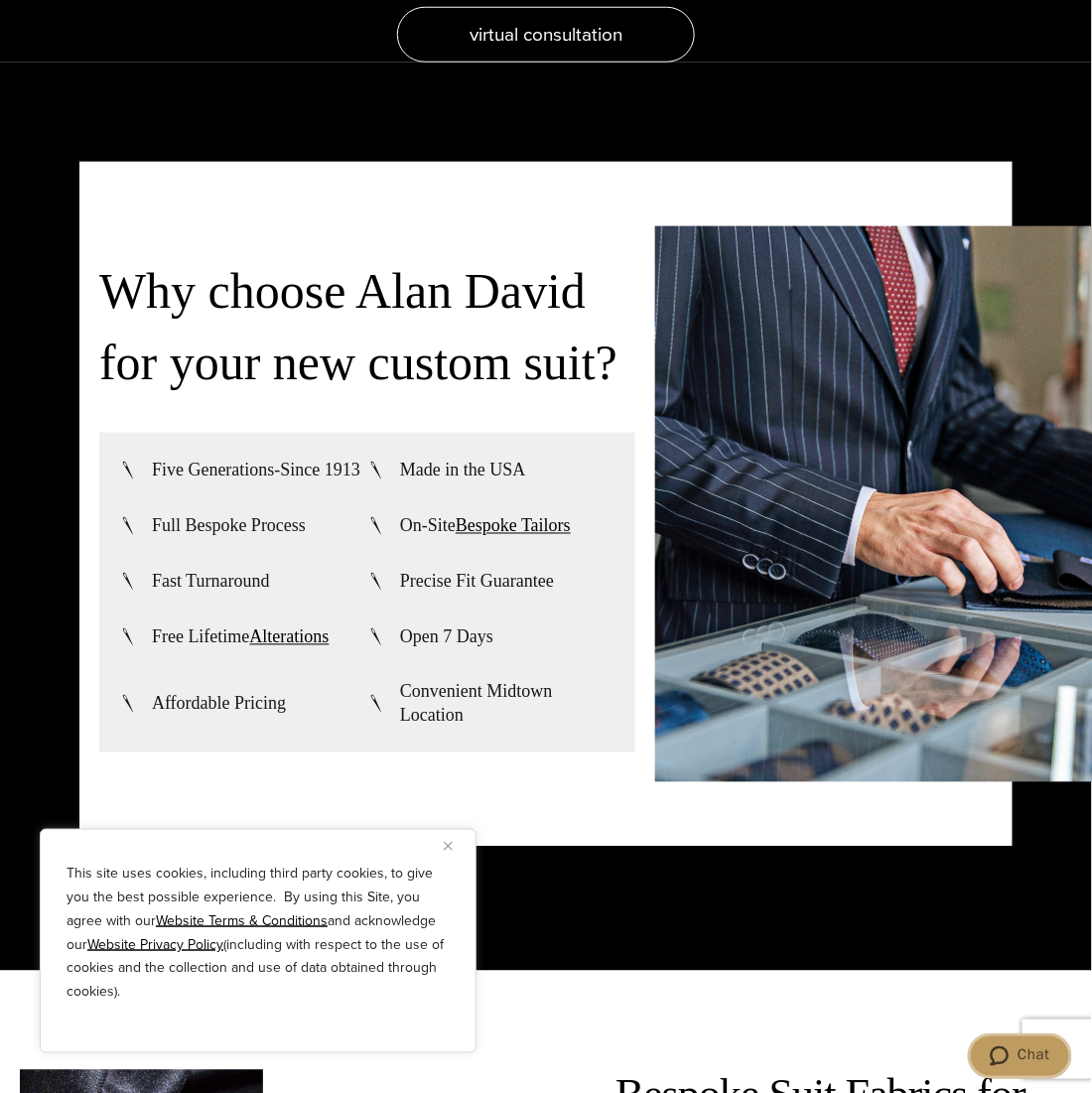 scroll, scrollTop: 4308, scrollLeft: 0, axis: vertical 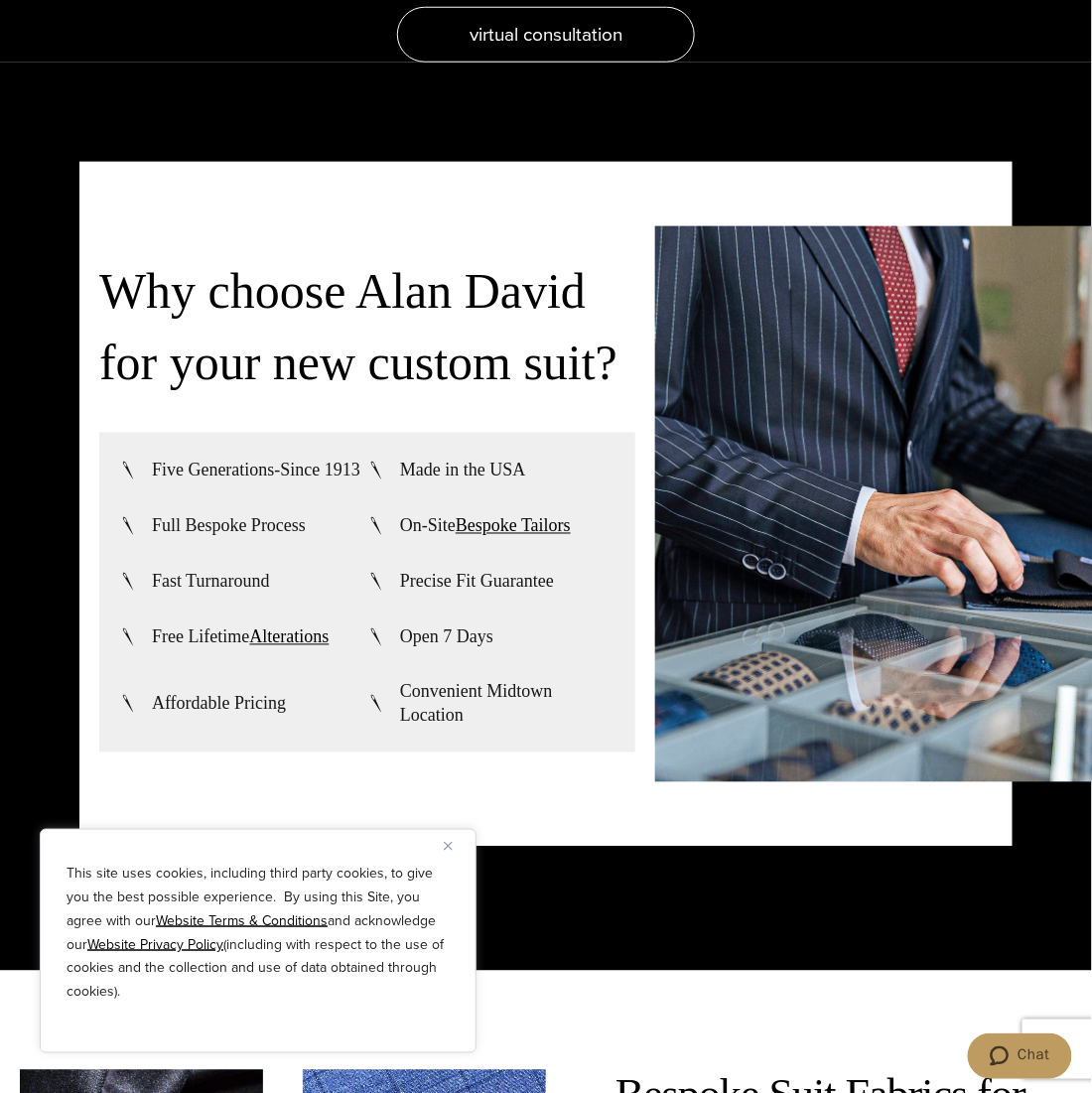 click on "Full Bespoke Process" at bounding box center [228, 526] 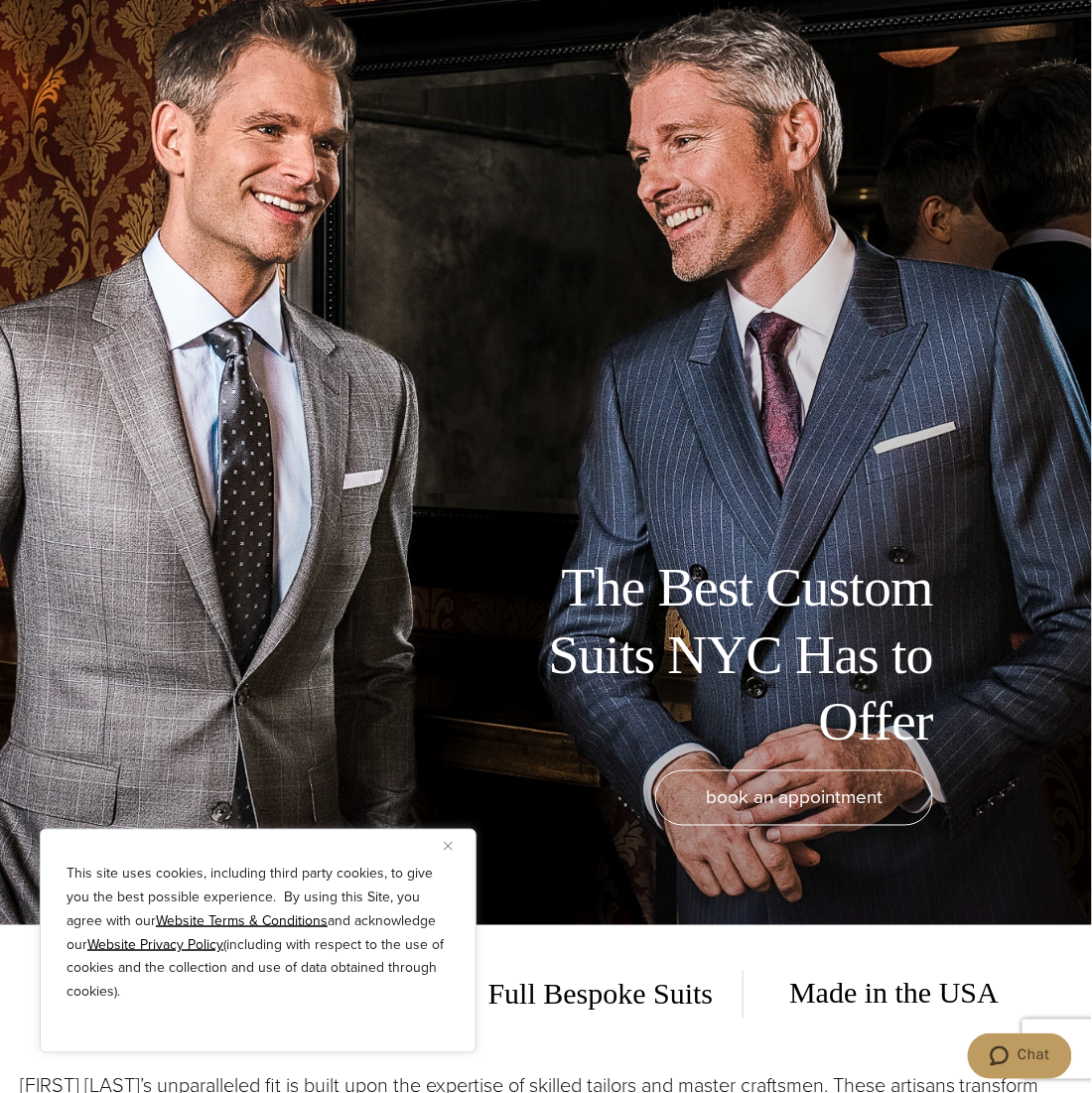 scroll, scrollTop: 0, scrollLeft: 0, axis: both 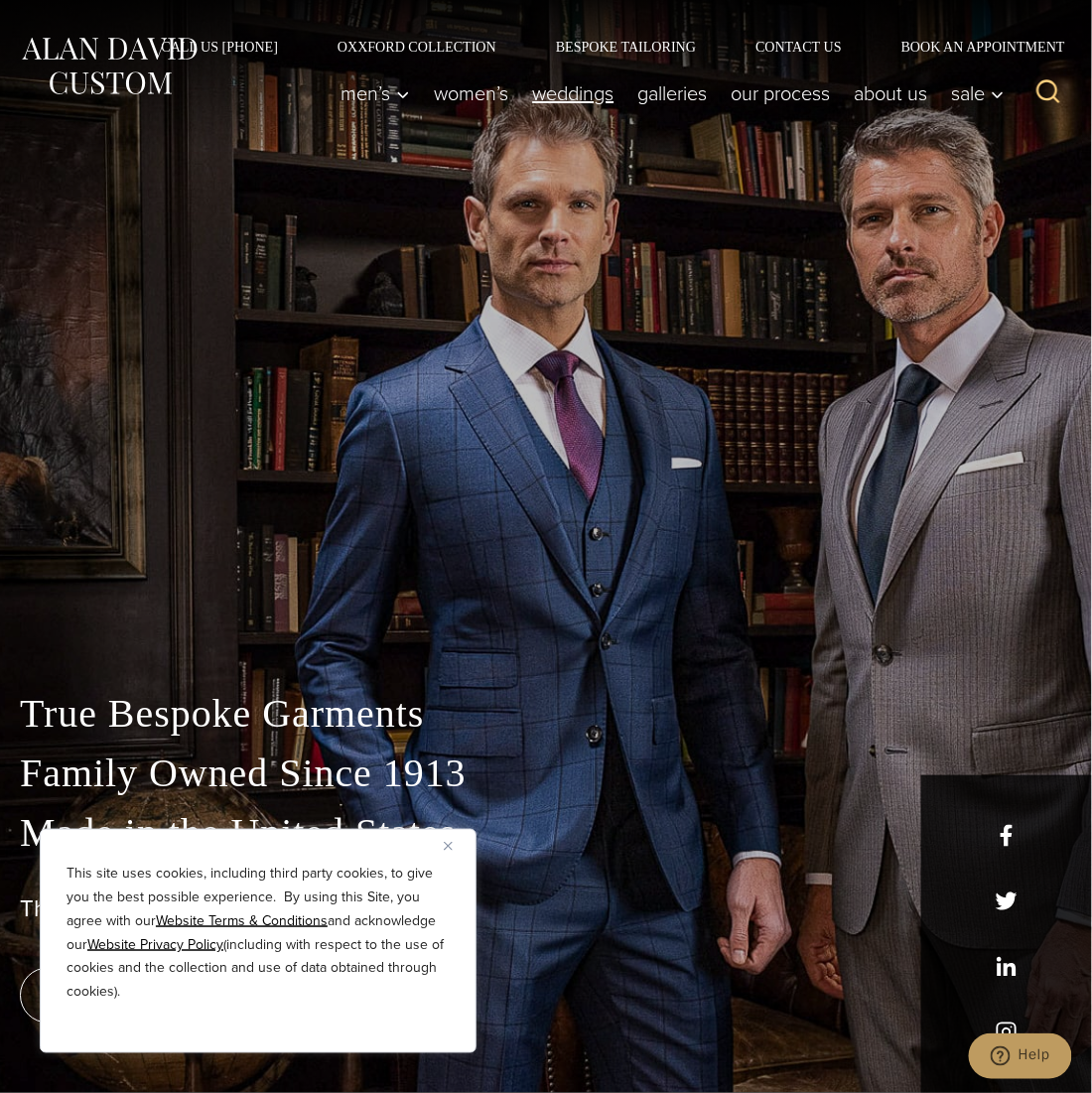 click on "weddings" at bounding box center [573, 93] 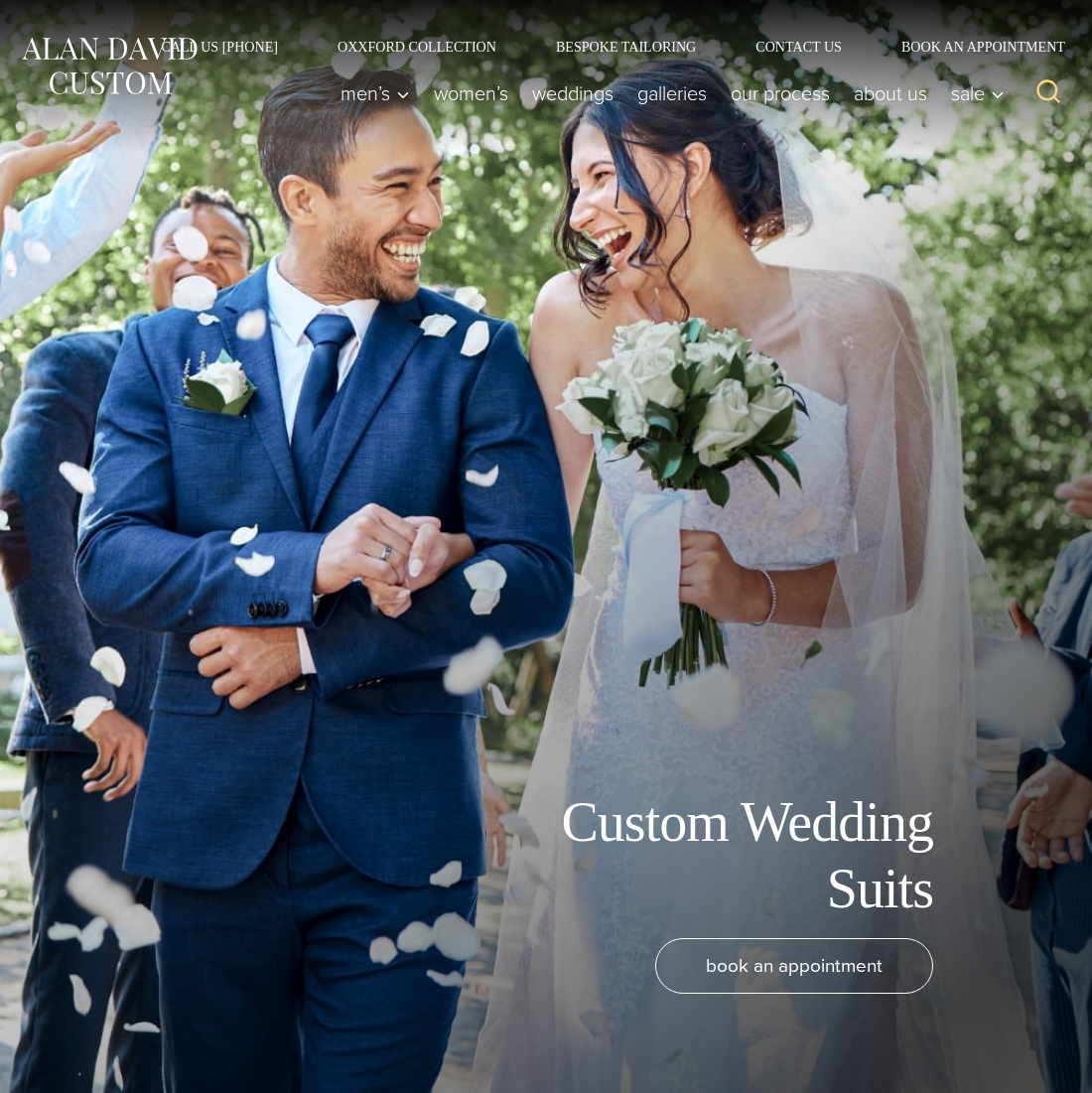 scroll, scrollTop: 0, scrollLeft: 0, axis: both 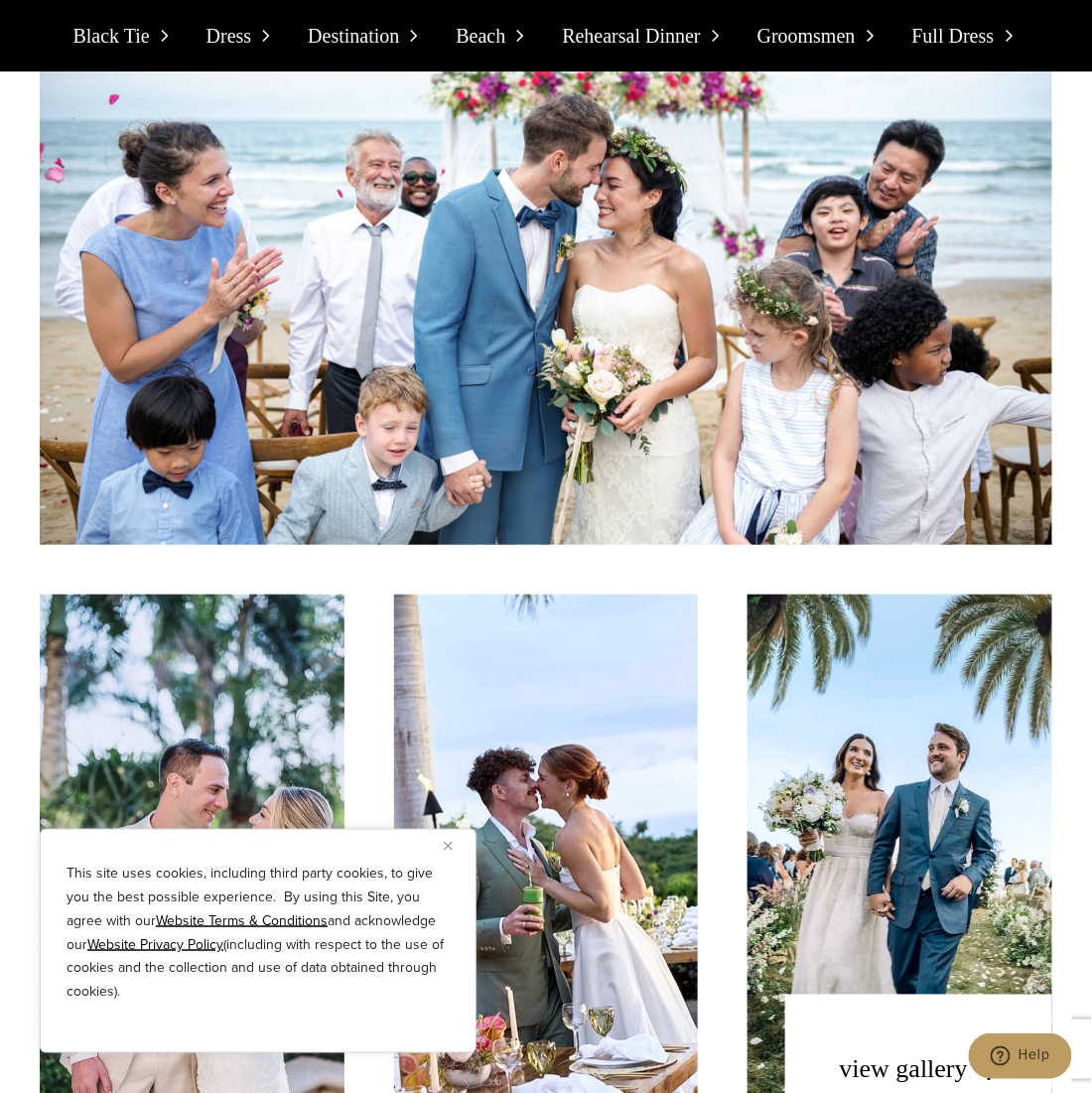 click on "Black Tie" at bounding box center (110, 36) 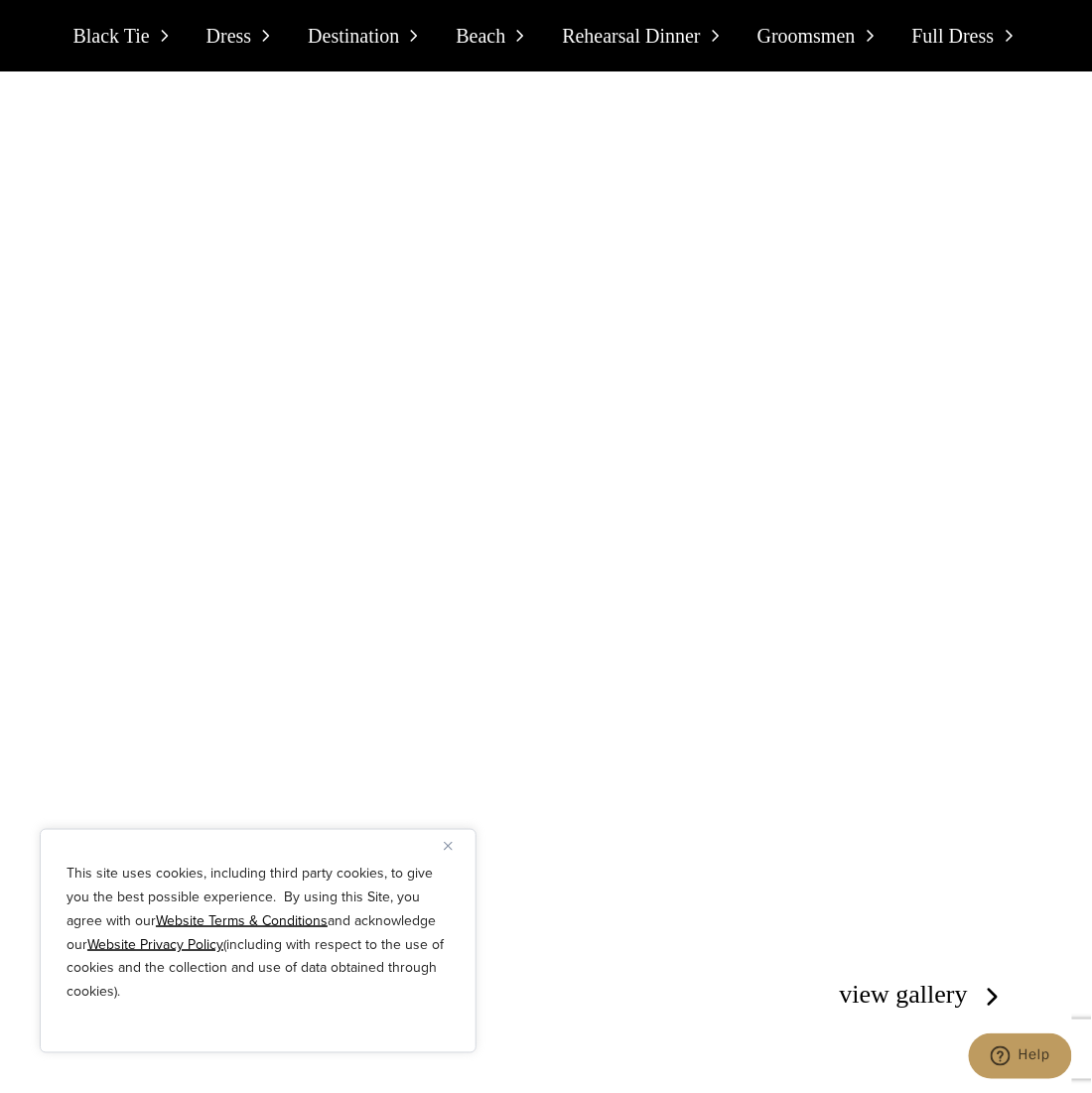 scroll, scrollTop: 2535, scrollLeft: 0, axis: vertical 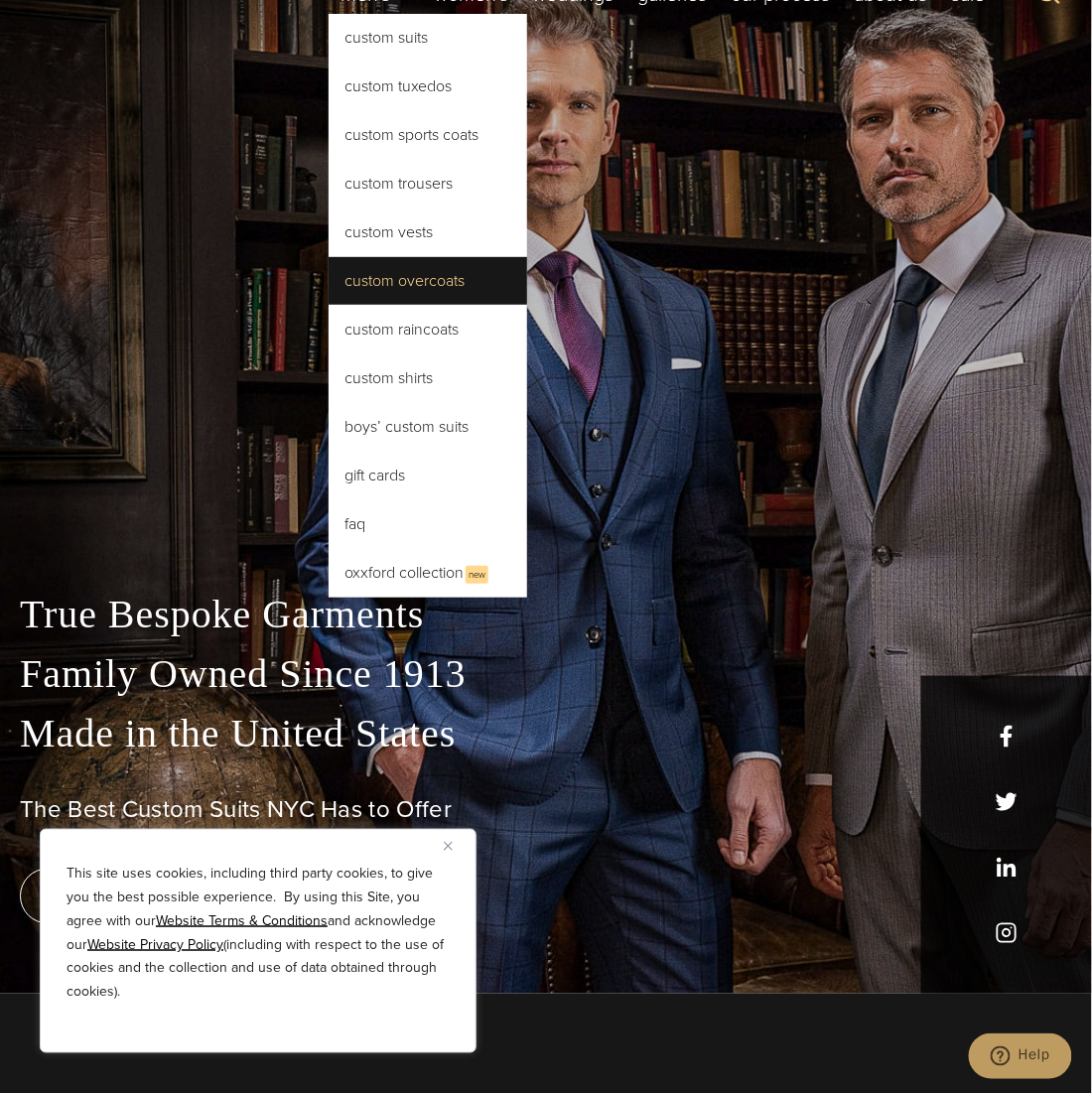 click on "Custom Overcoats" at bounding box center [428, 281] 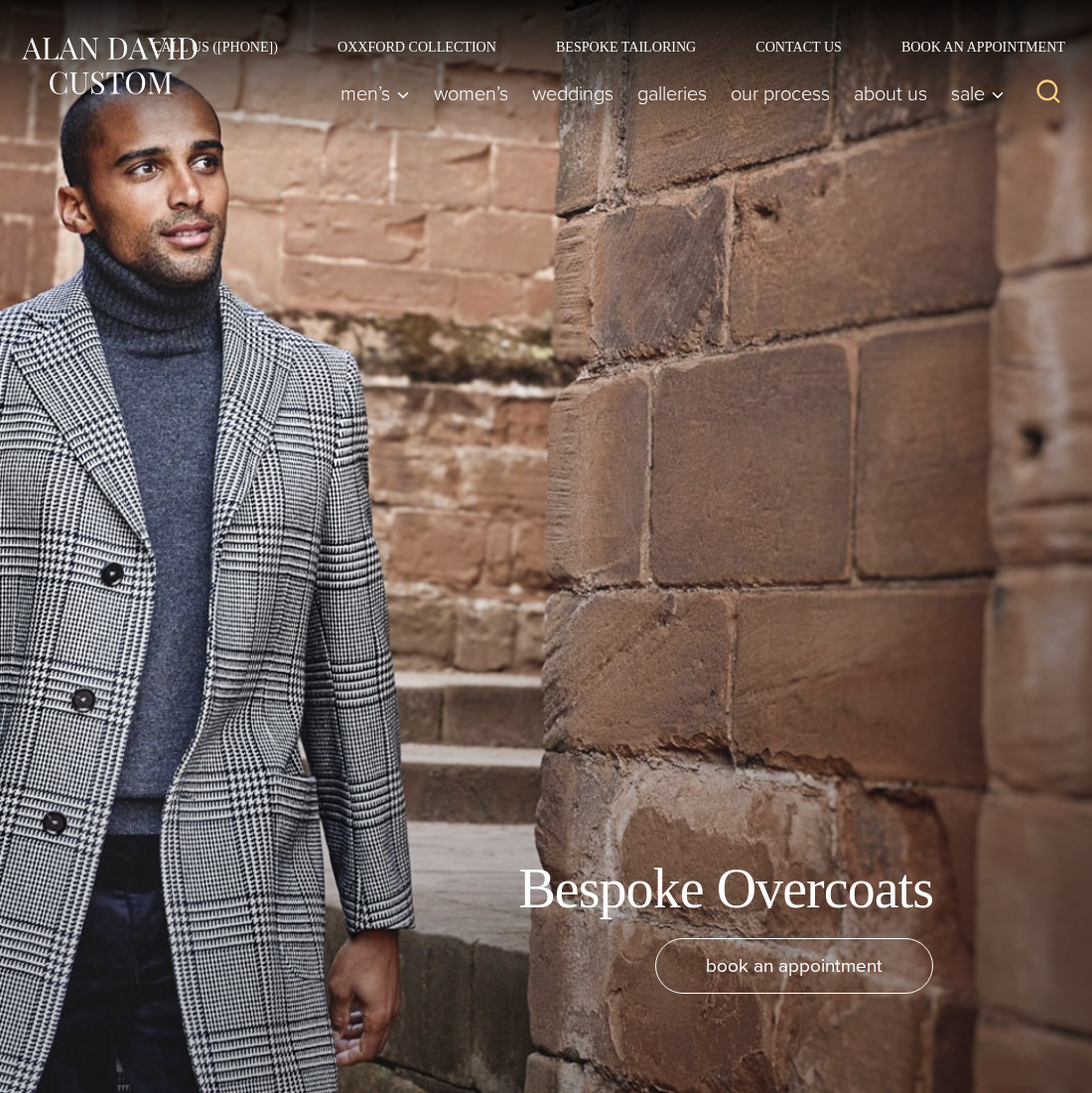 scroll, scrollTop: 0, scrollLeft: 0, axis: both 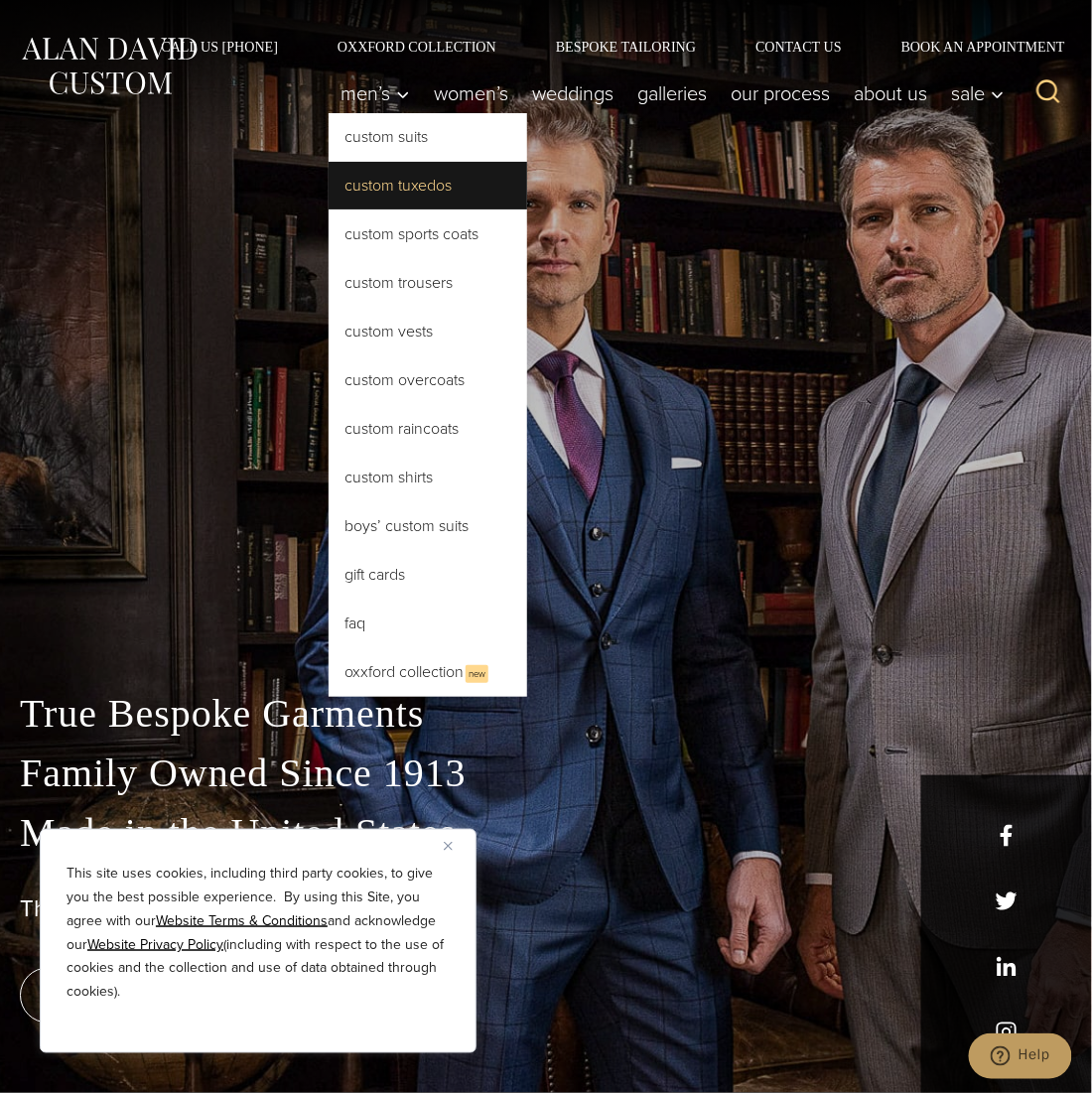 click on "Custom Tuxedos" at bounding box center (428, 186) 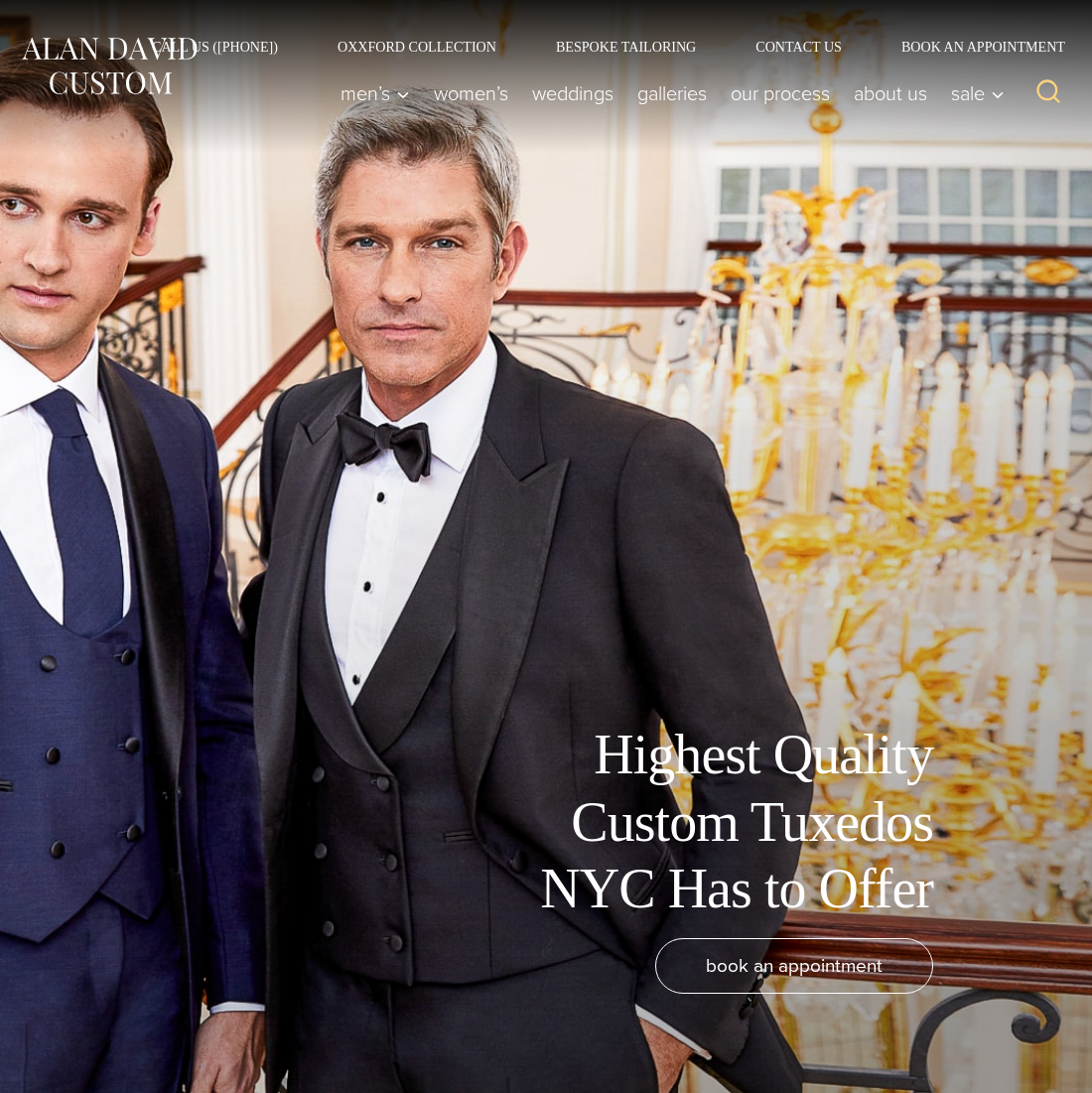 scroll, scrollTop: 0, scrollLeft: 0, axis: both 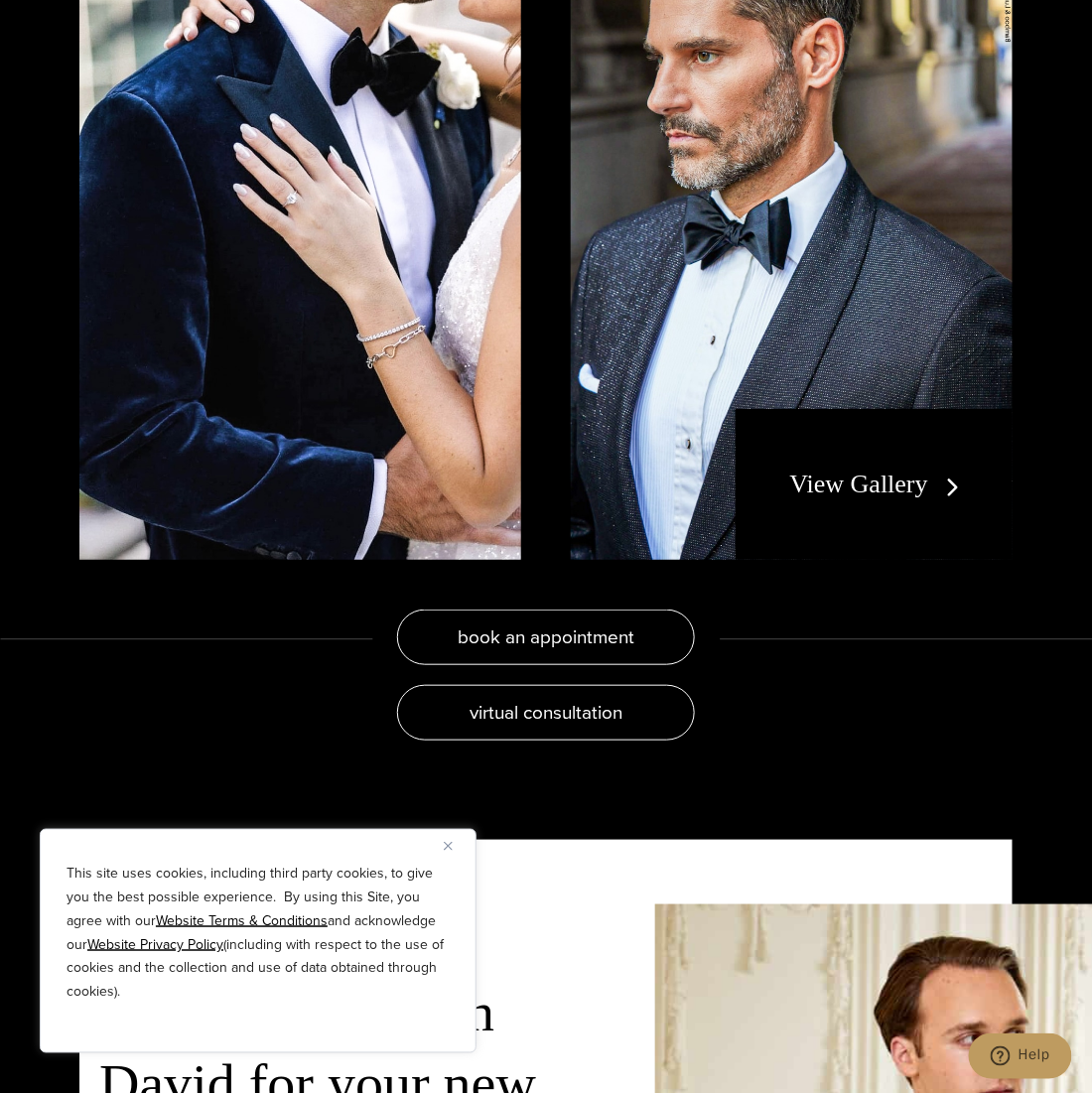 click on "View Gallery" at bounding box center (879, 483) 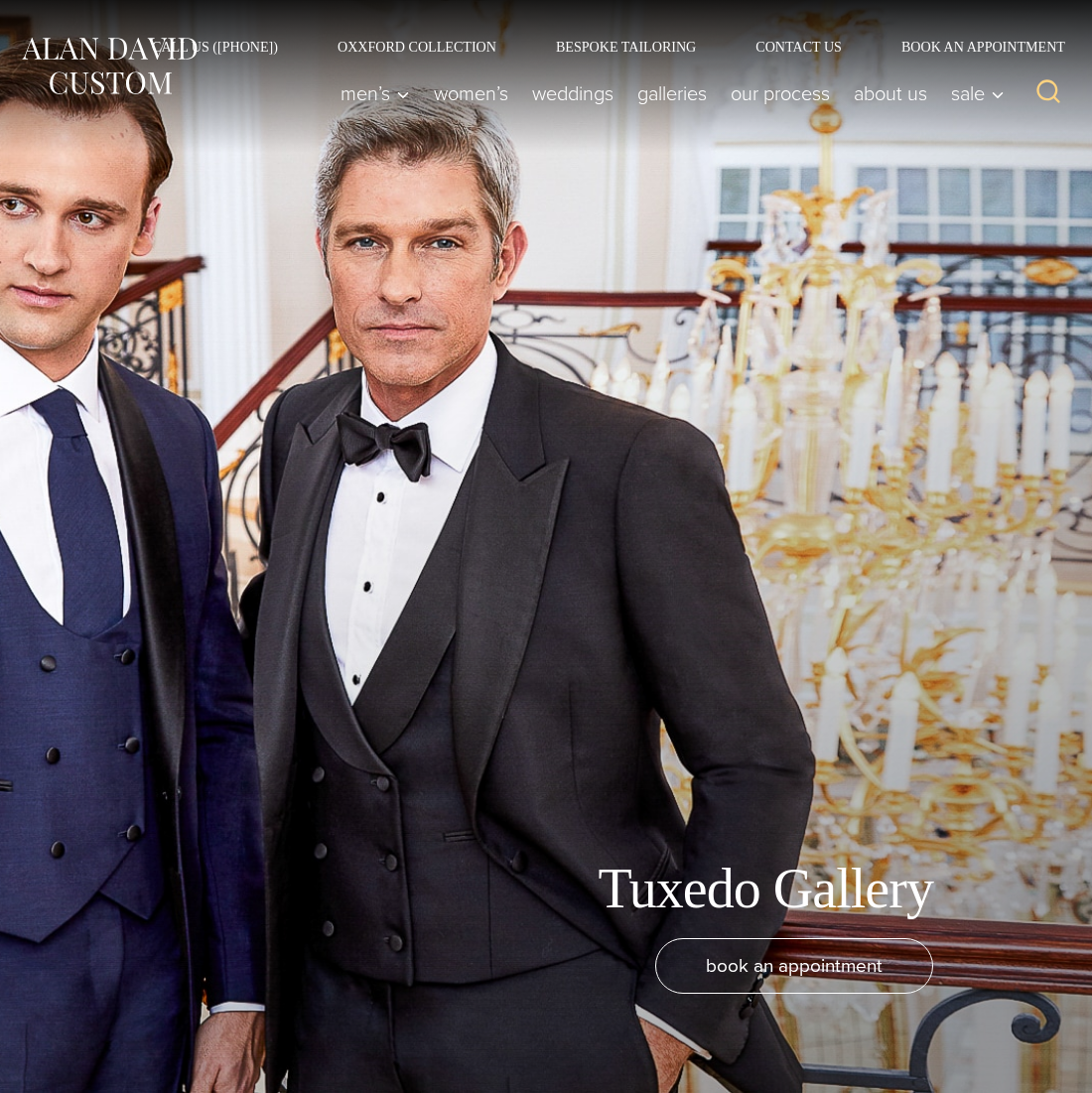scroll, scrollTop: 0, scrollLeft: 0, axis: both 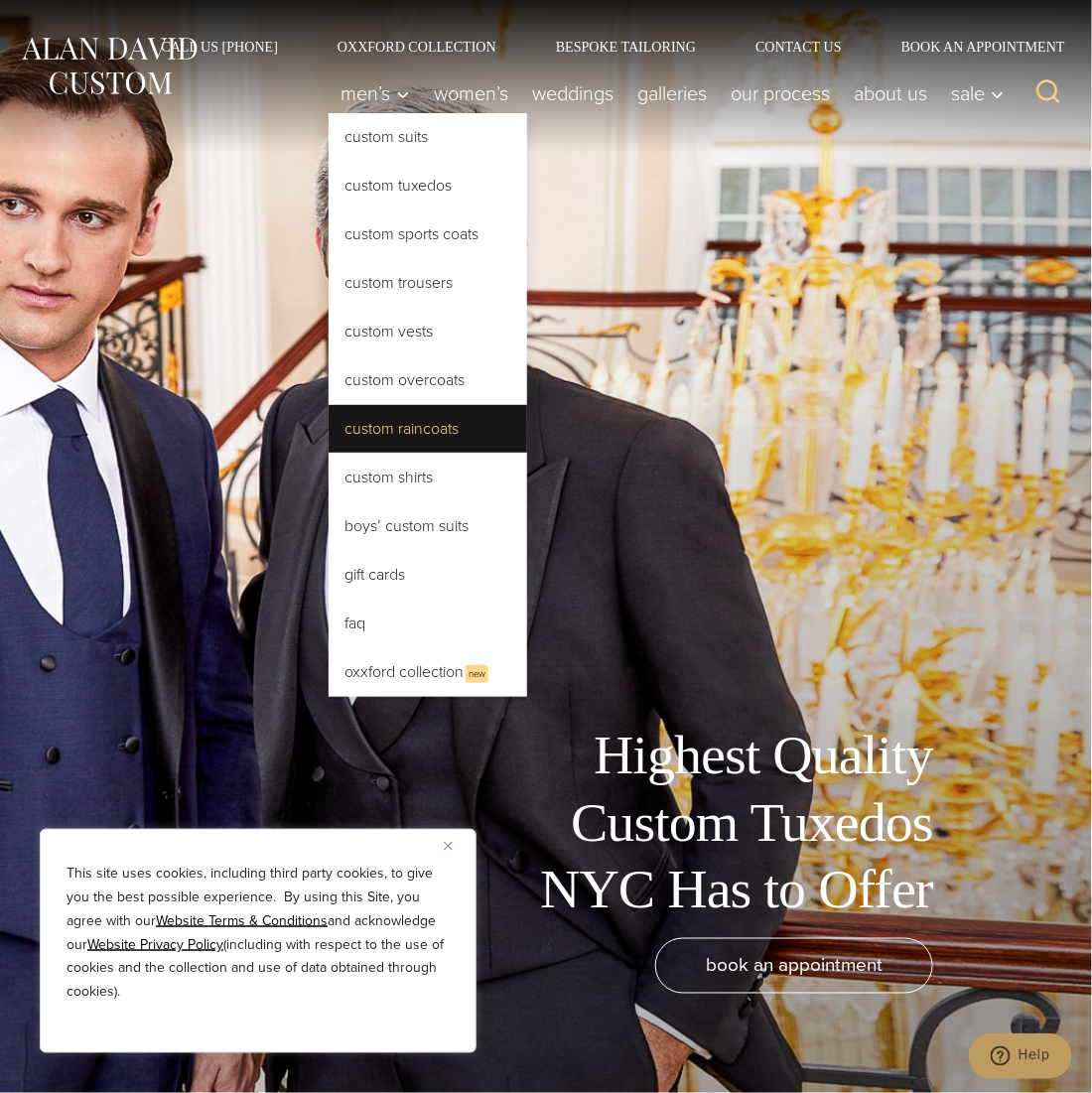 click on "Custom Raincoats" at bounding box center (428, 429) 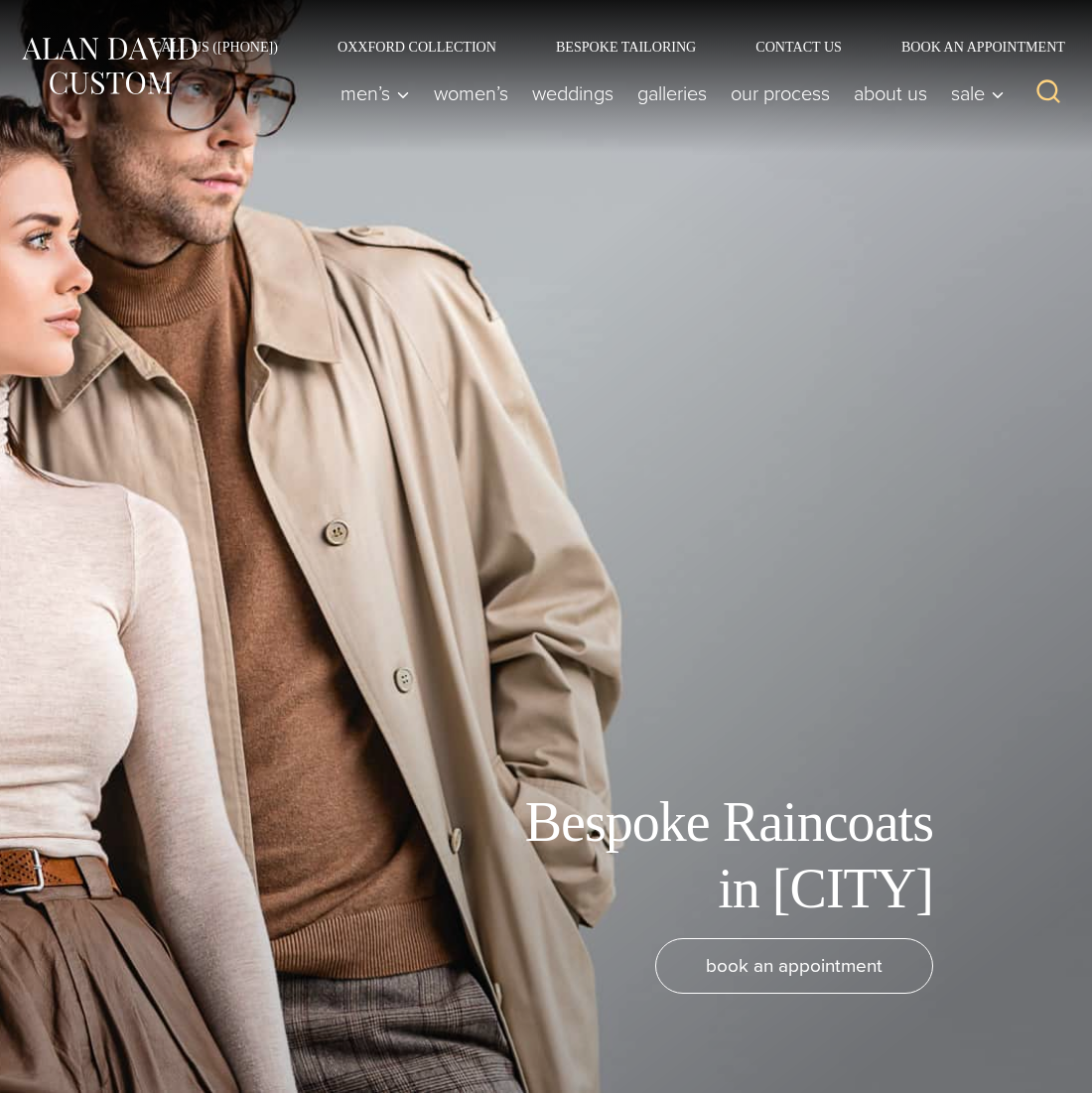 scroll, scrollTop: 0, scrollLeft: 0, axis: both 